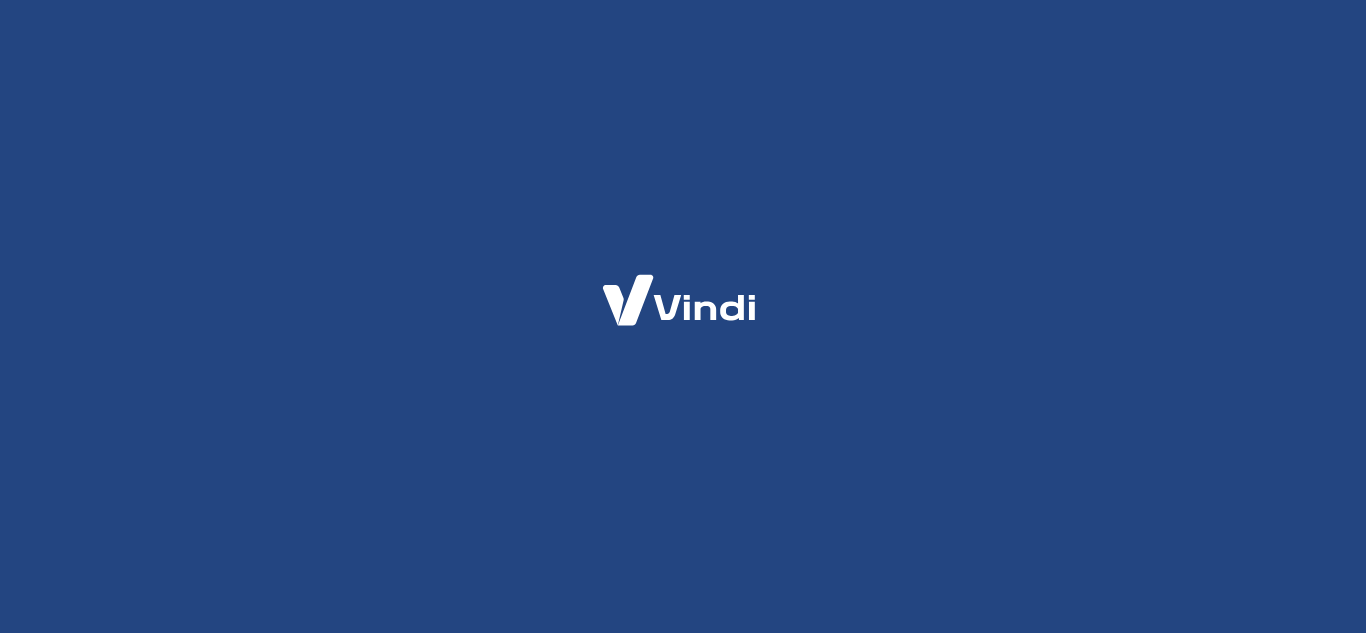 scroll, scrollTop: 0, scrollLeft: 0, axis: both 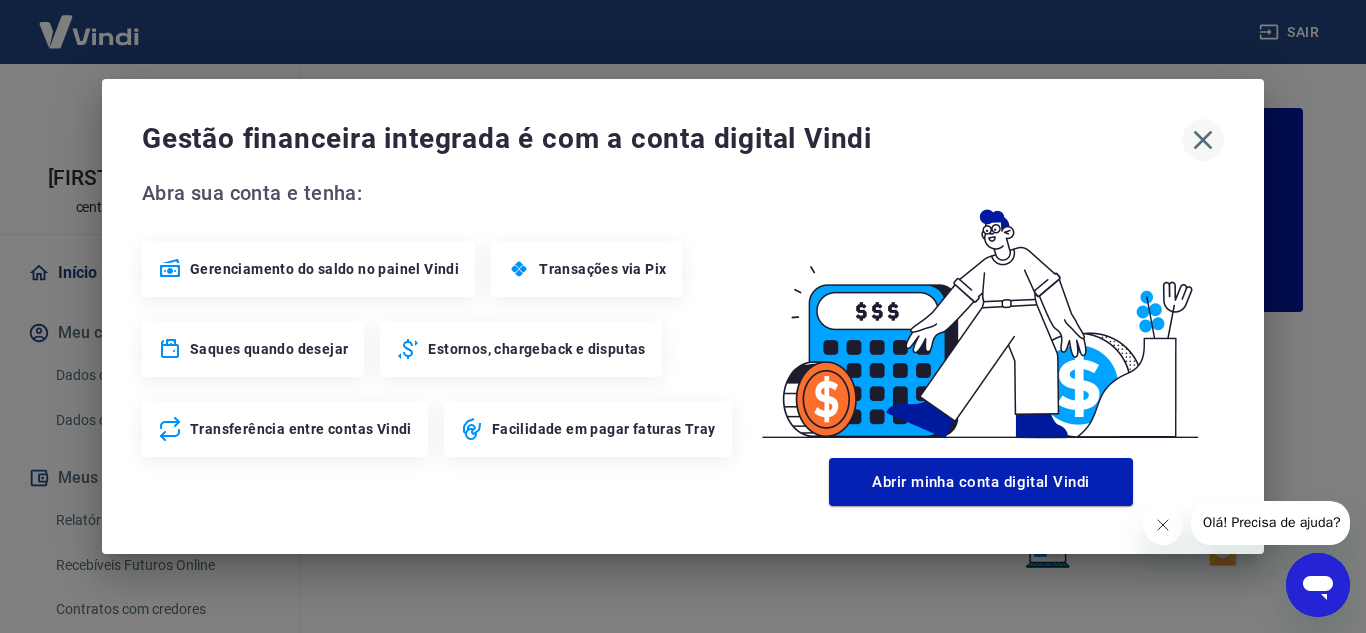 click 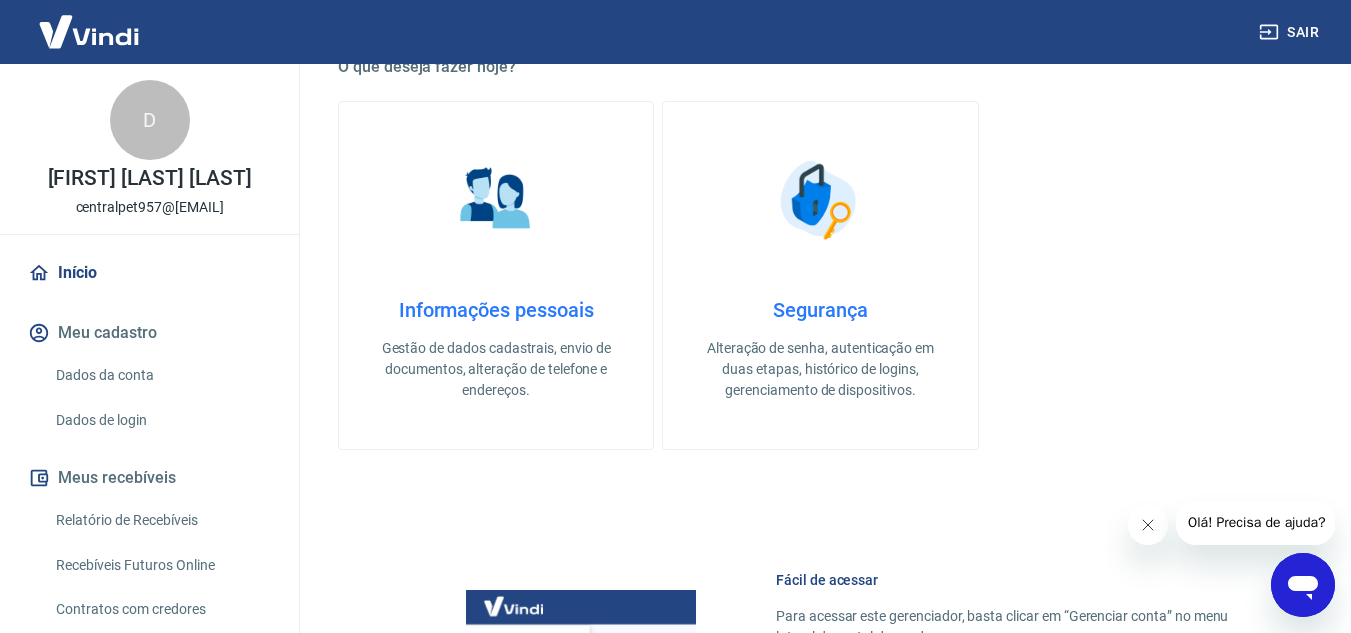 scroll, scrollTop: 600, scrollLeft: 0, axis: vertical 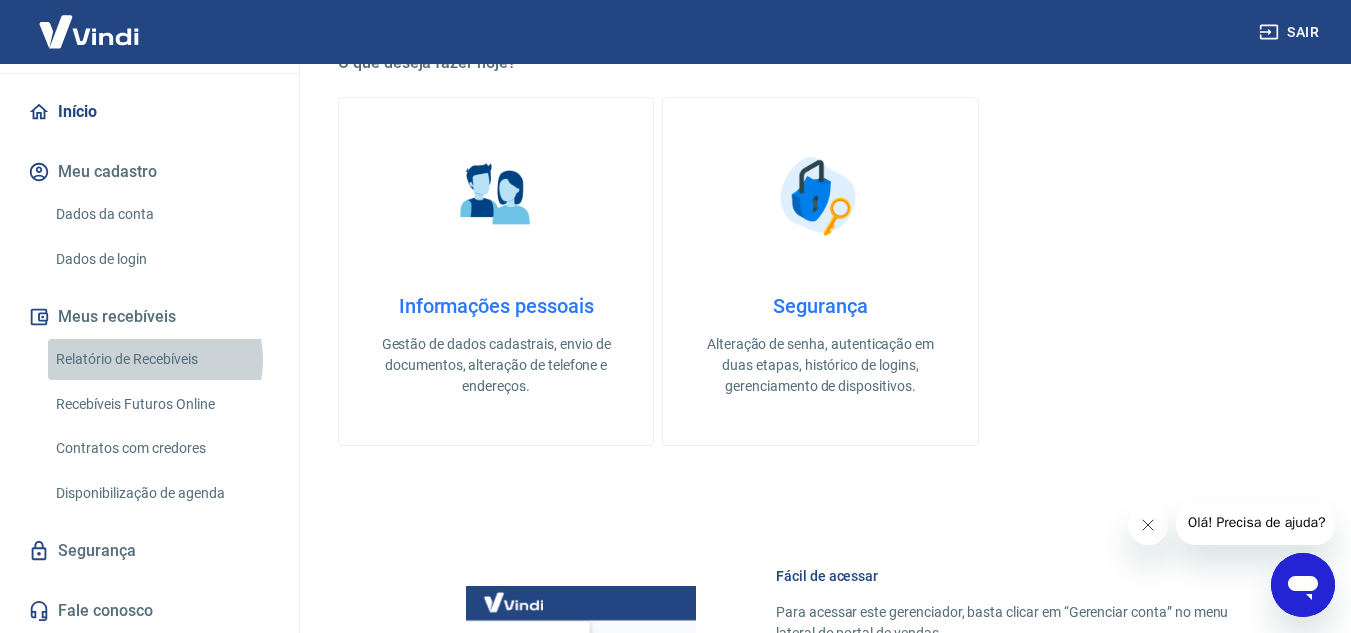 click on "Relatório de Recebíveis" at bounding box center [161, 359] 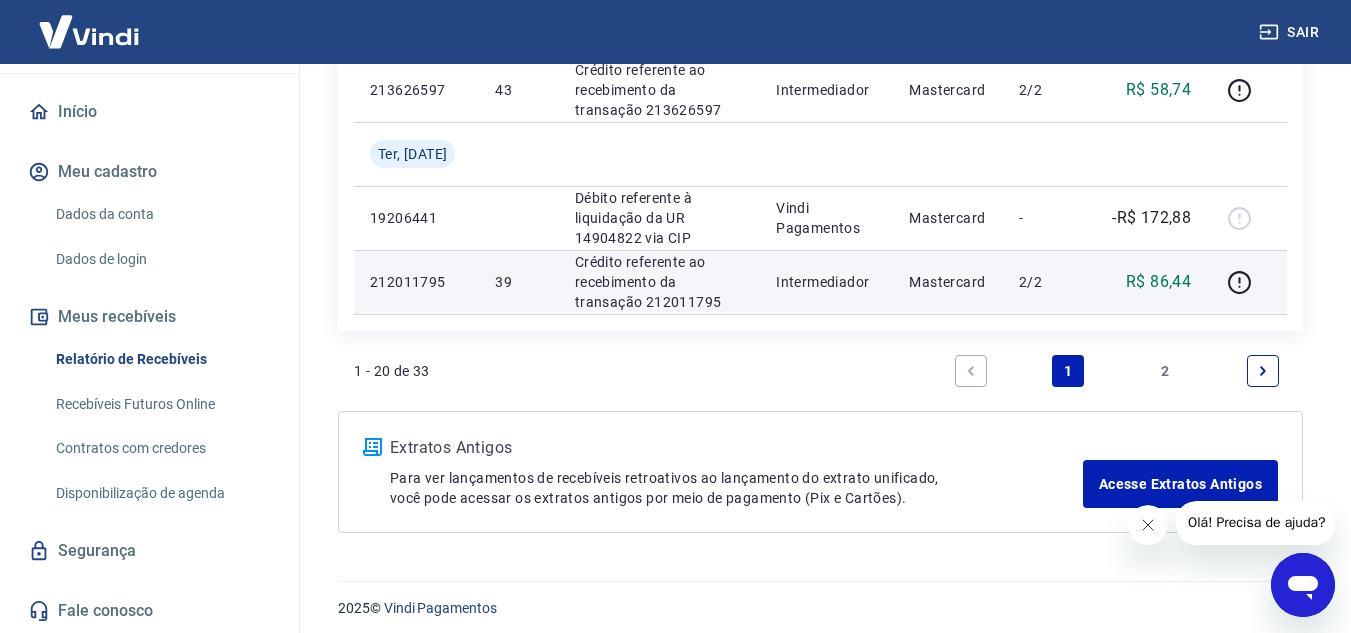 scroll, scrollTop: 1833, scrollLeft: 0, axis: vertical 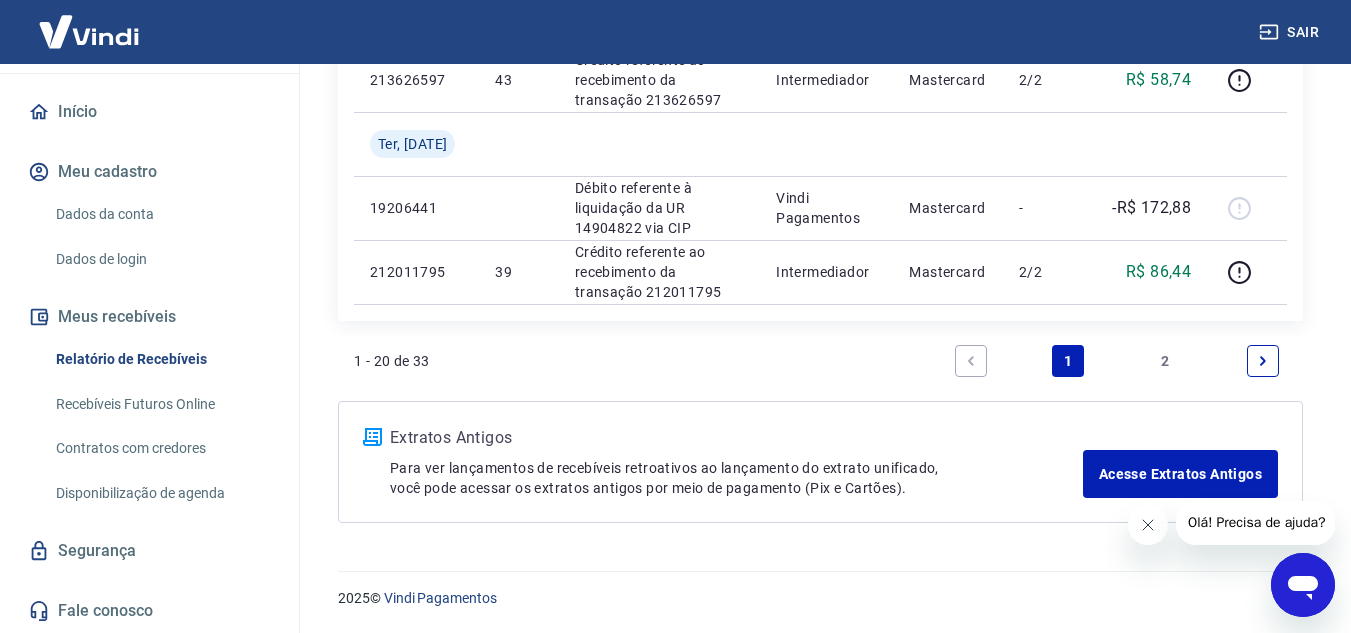 click 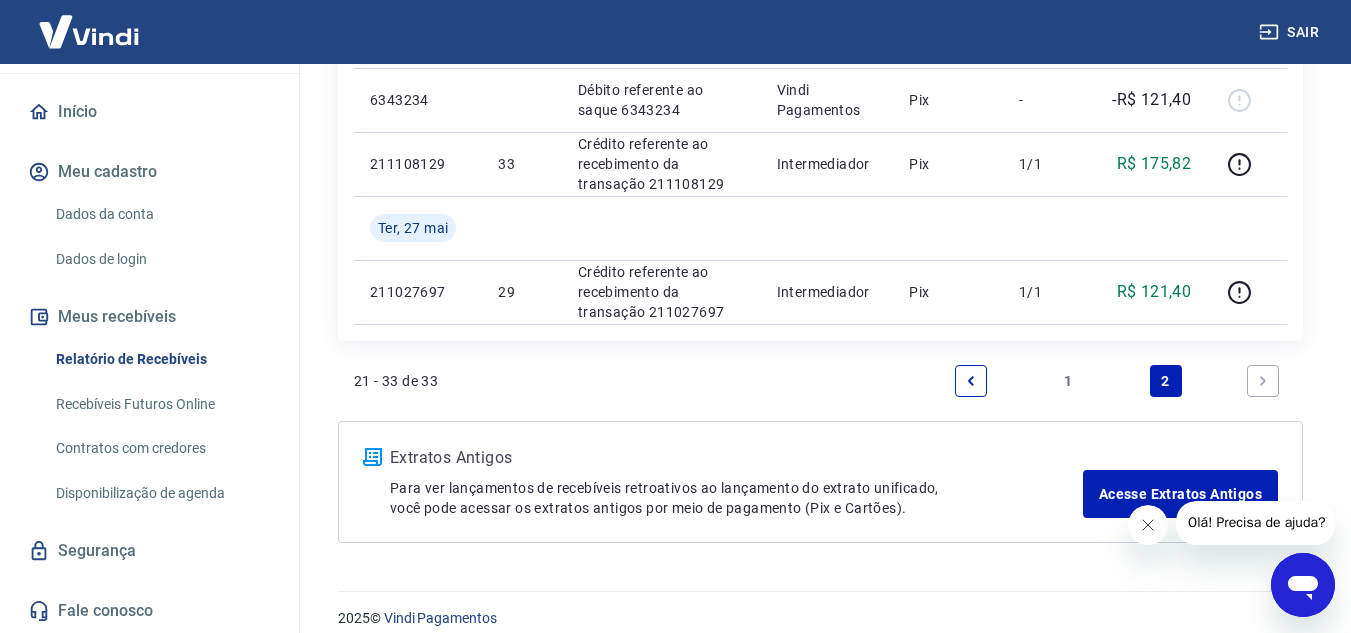 scroll, scrollTop: 1385, scrollLeft: 0, axis: vertical 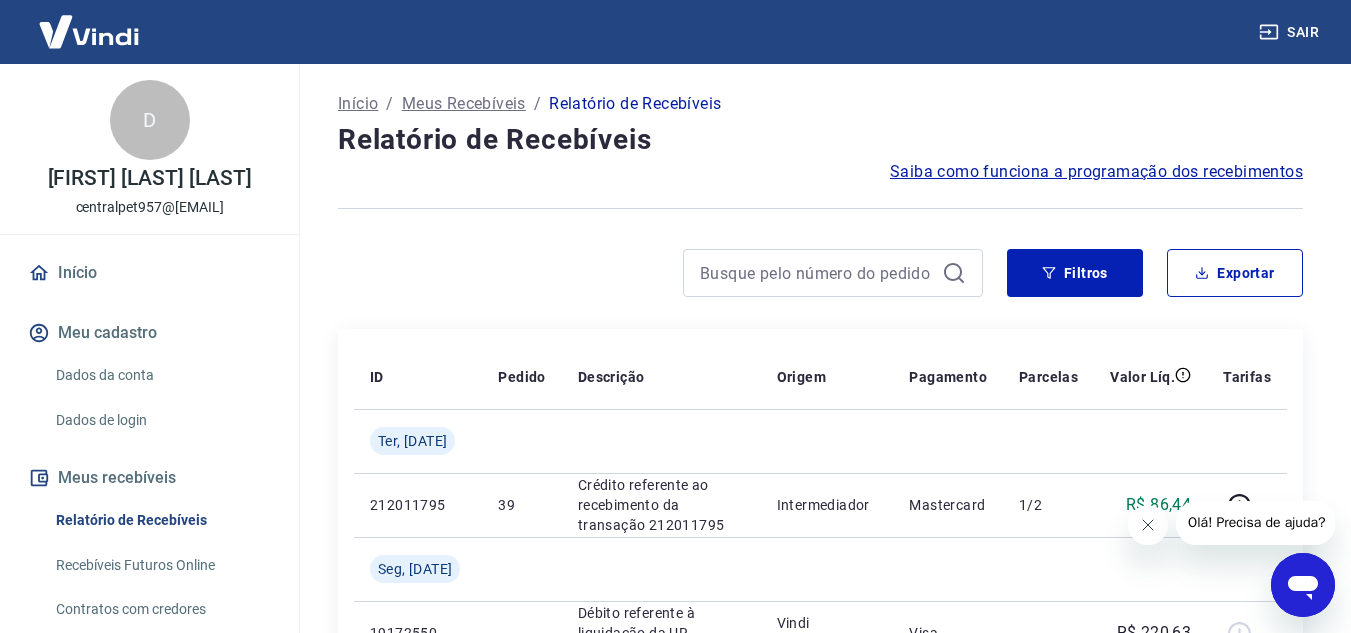 click on "Meus Recebíveis" at bounding box center [464, 104] 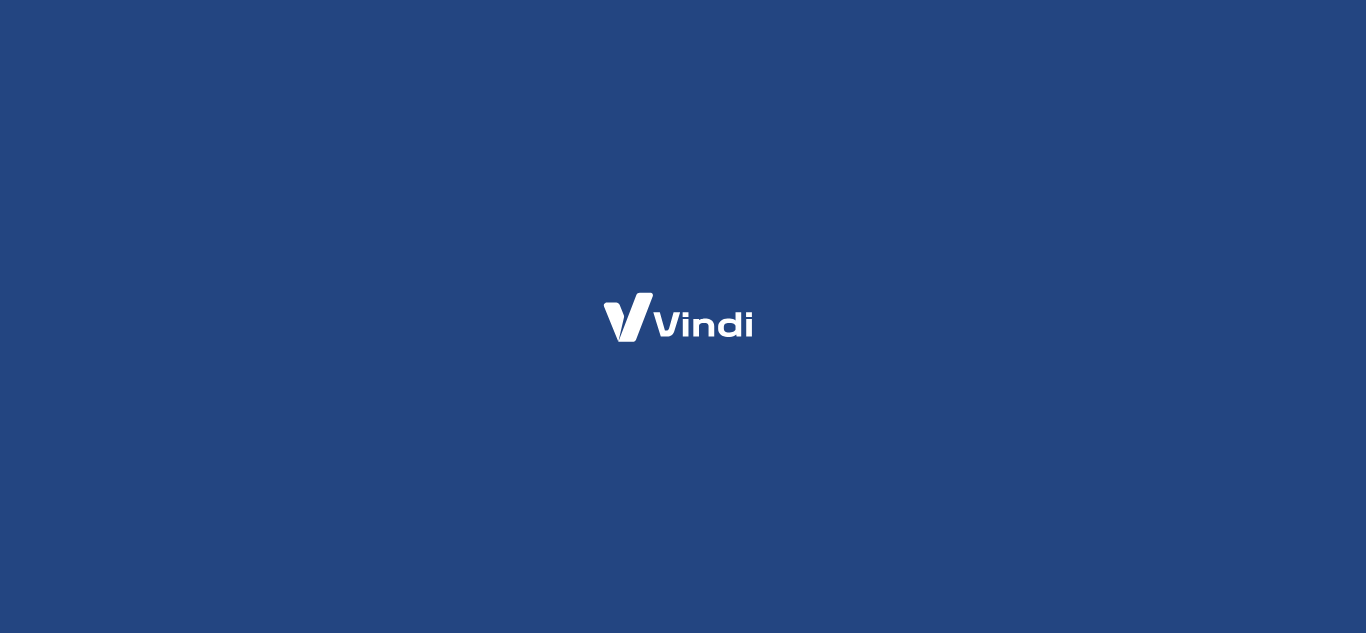 scroll, scrollTop: 0, scrollLeft: 0, axis: both 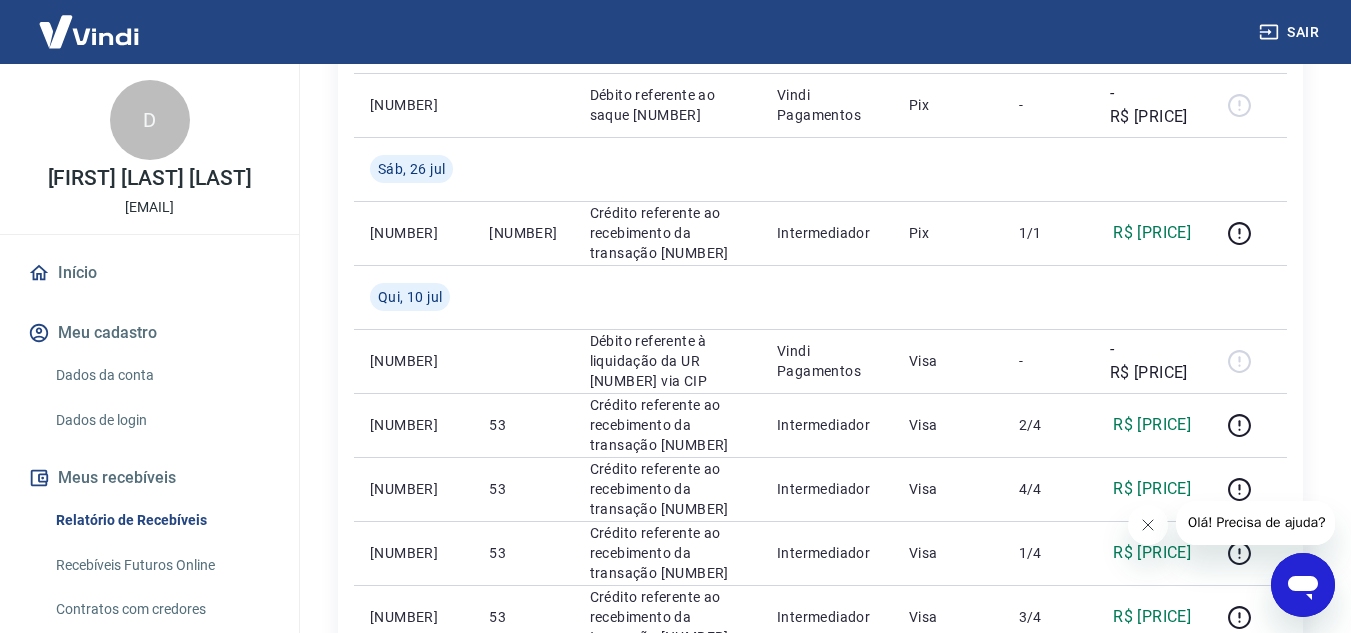 click on "Dados da conta" at bounding box center [161, 375] 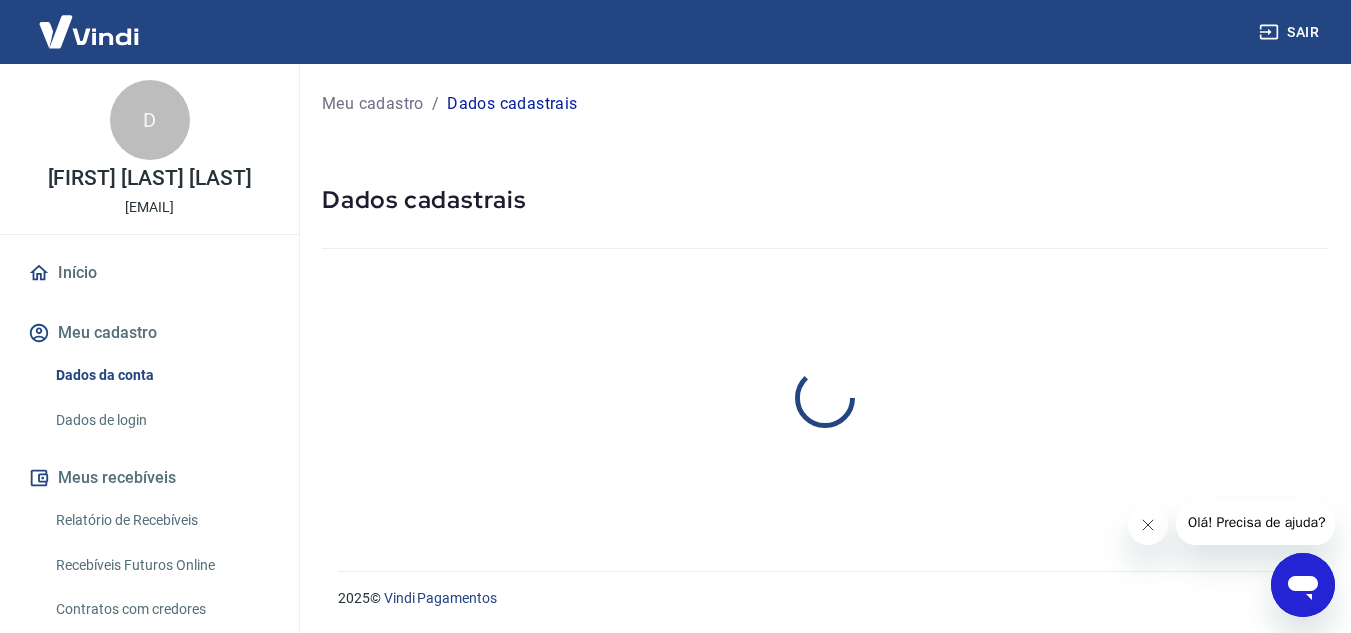 scroll, scrollTop: 0, scrollLeft: 0, axis: both 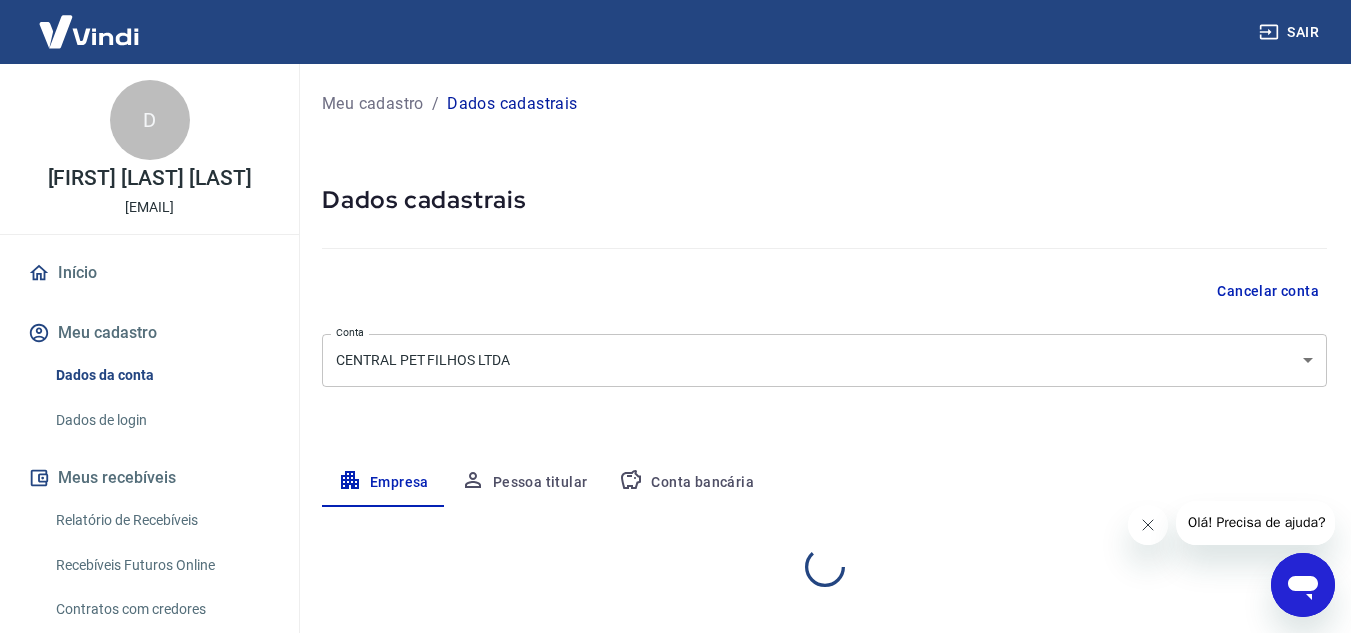 select on "MG" 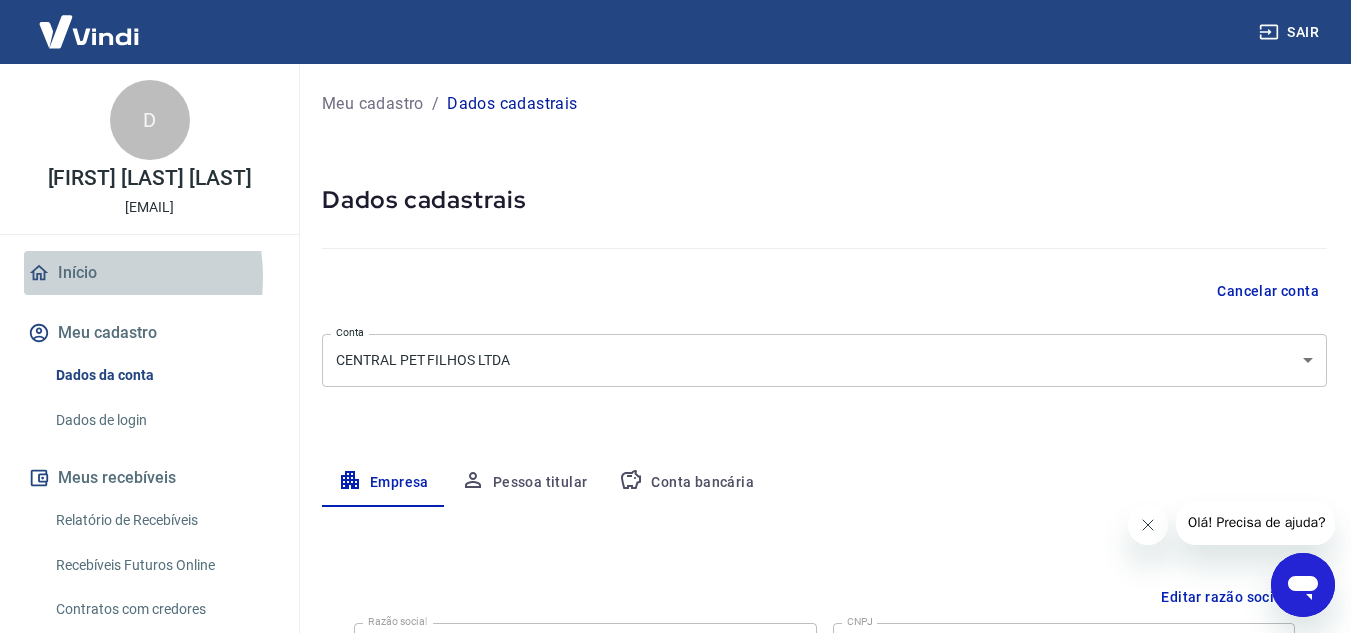 click on "Início" at bounding box center (149, 273) 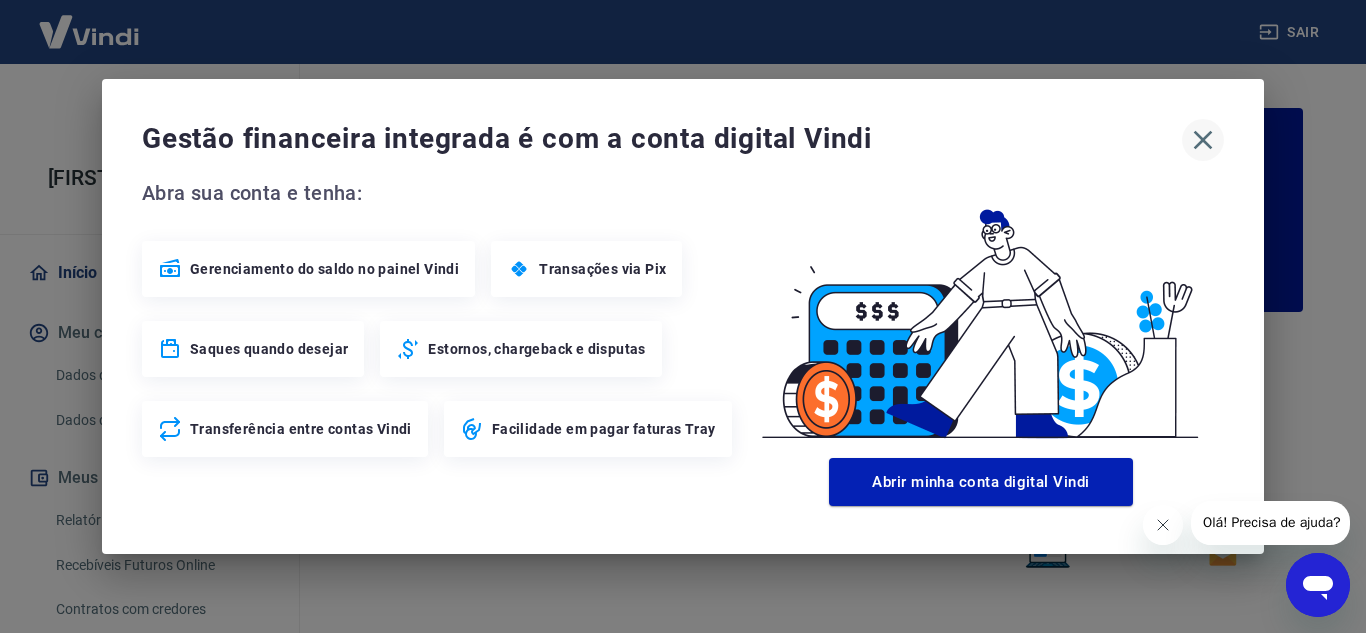 click 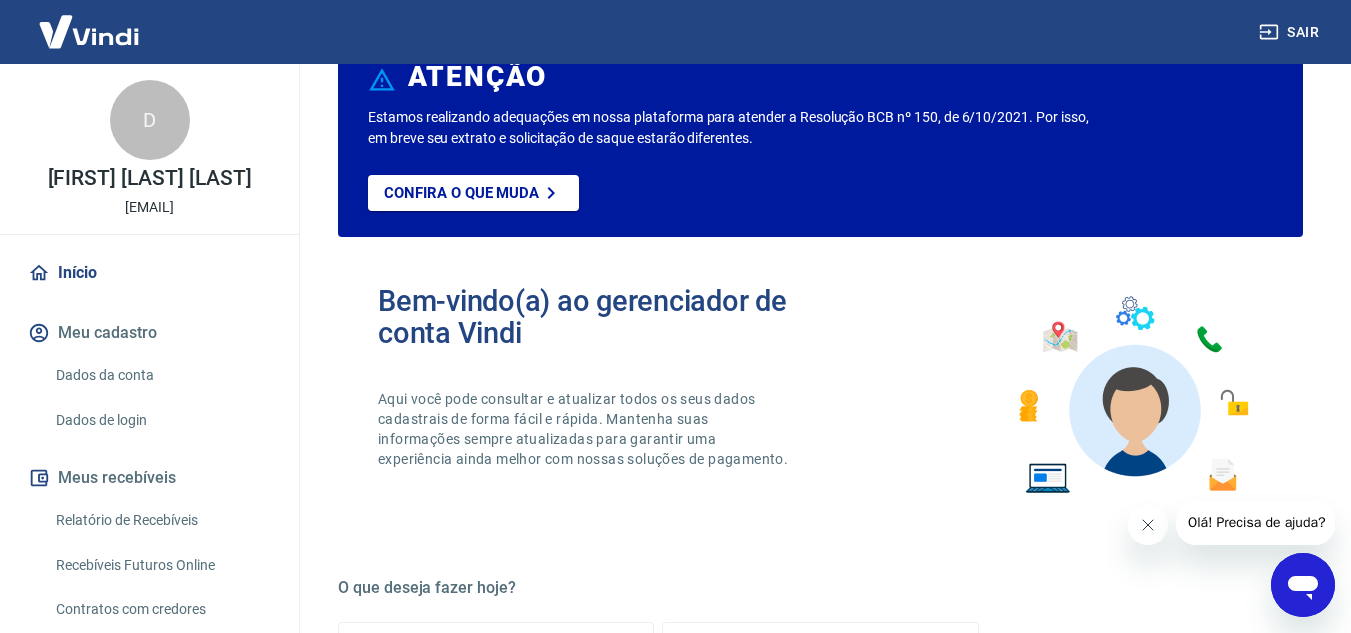 scroll, scrollTop: 200, scrollLeft: 0, axis: vertical 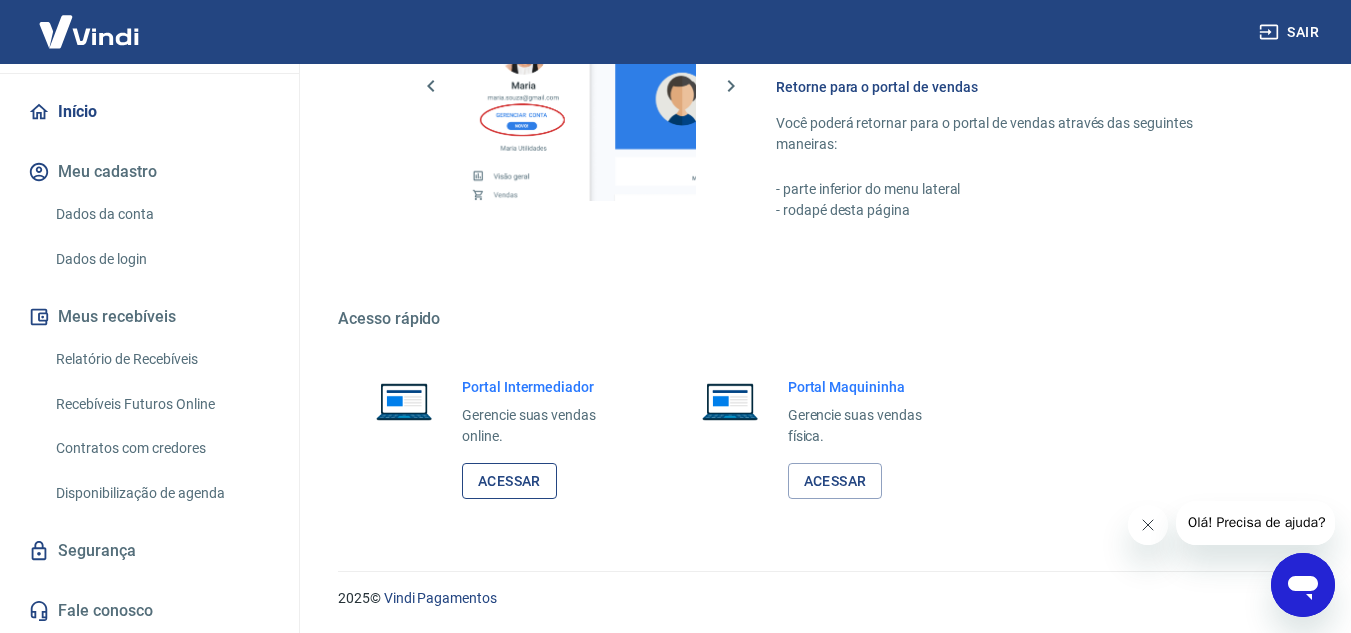 click on "Acessar" at bounding box center [509, 481] 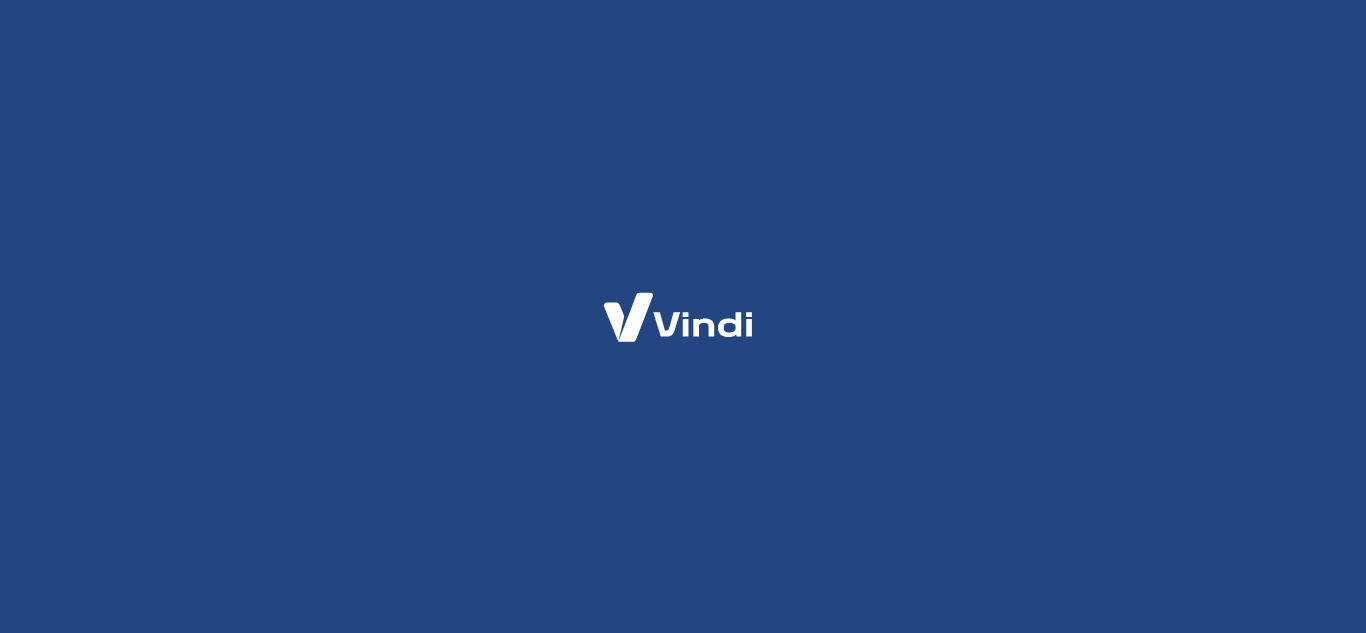 scroll, scrollTop: 0, scrollLeft: 0, axis: both 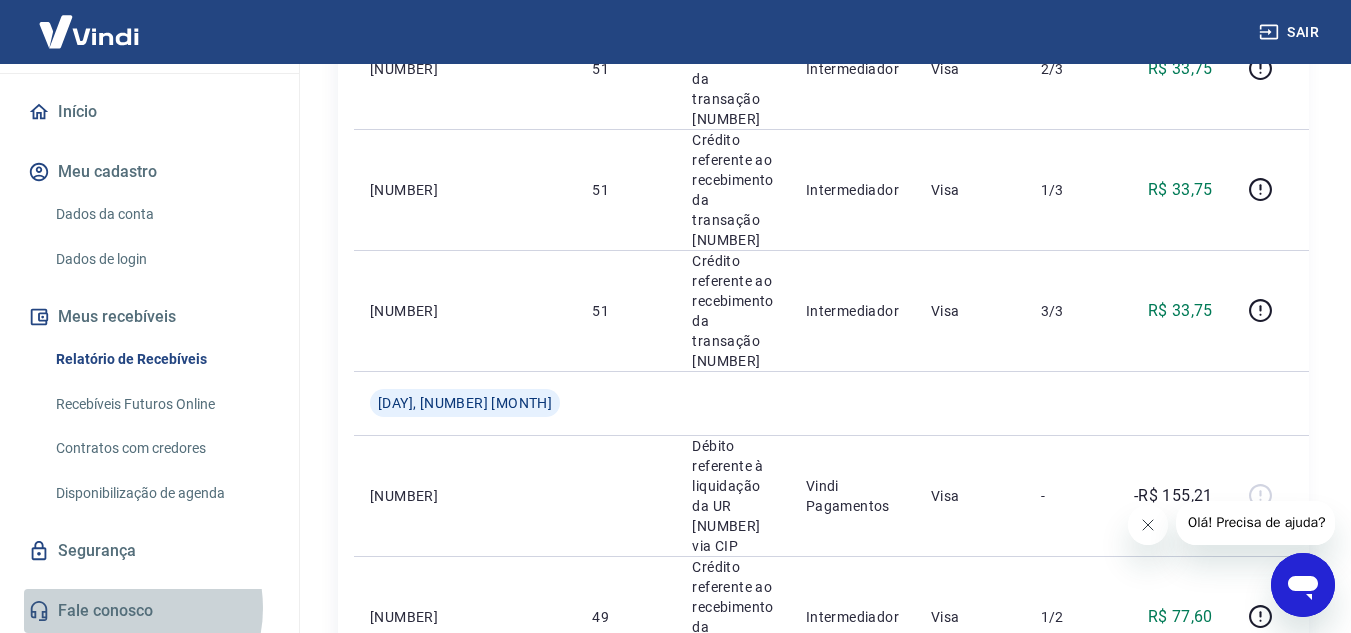 click on "Fale conosco" at bounding box center [149, 611] 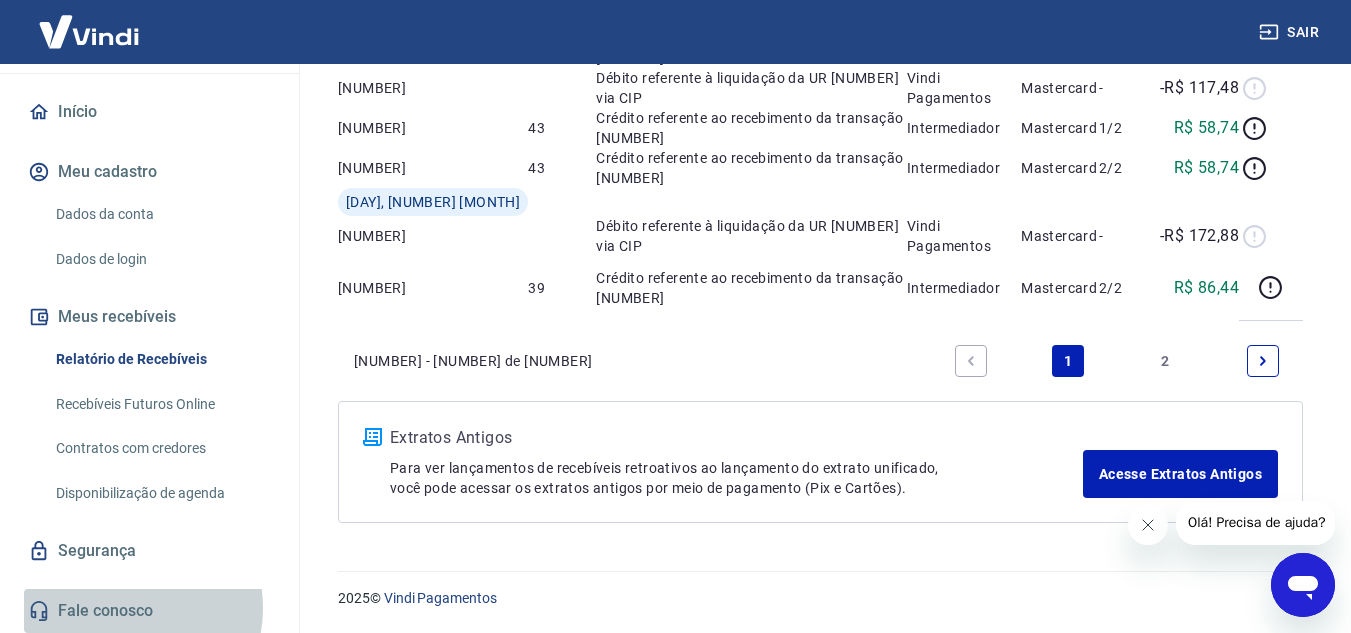 scroll, scrollTop: 22, scrollLeft: 0, axis: vertical 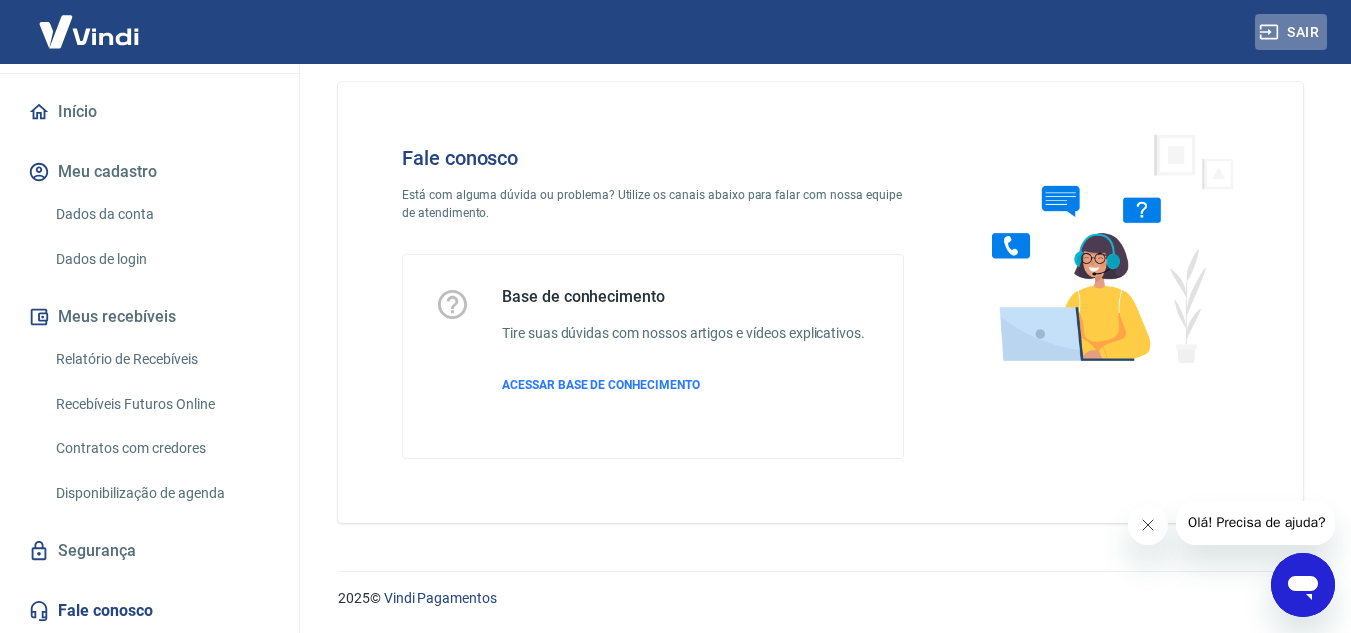 click on "Sair" at bounding box center (1291, 32) 